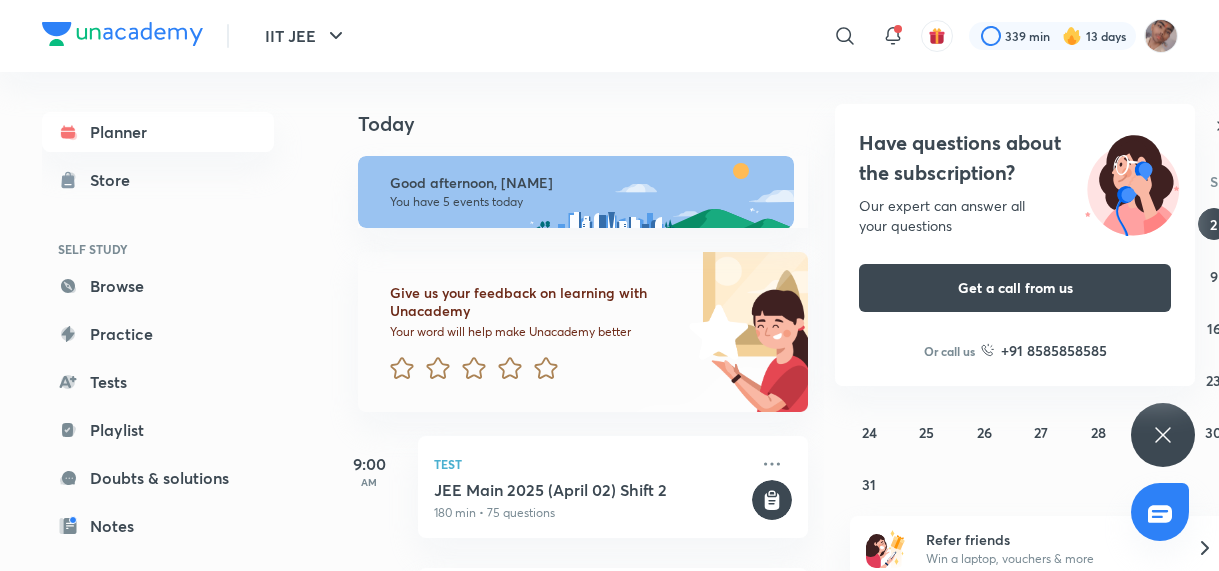 scroll, scrollTop: 0, scrollLeft: 0, axis: both 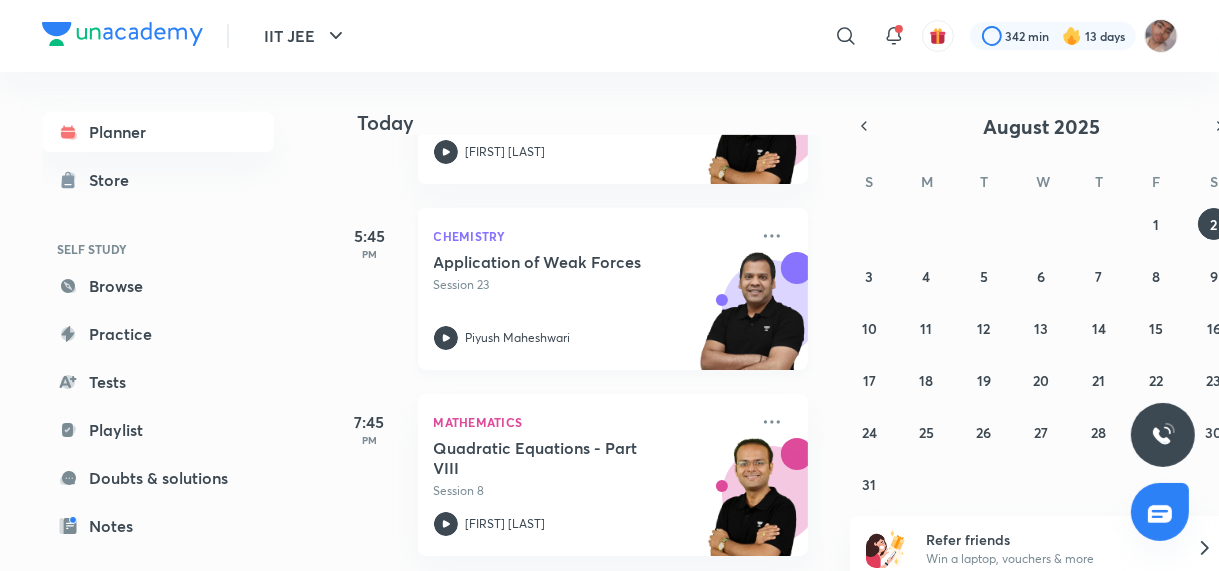 click on "Session 23" at bounding box center [591, 285] 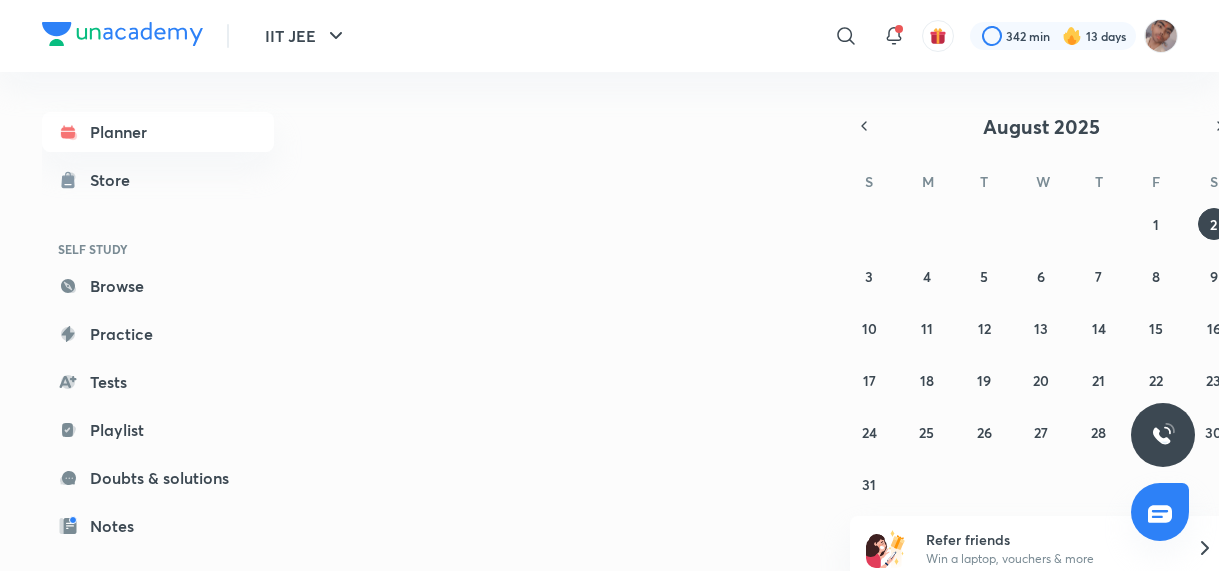 scroll, scrollTop: 0, scrollLeft: 0, axis: both 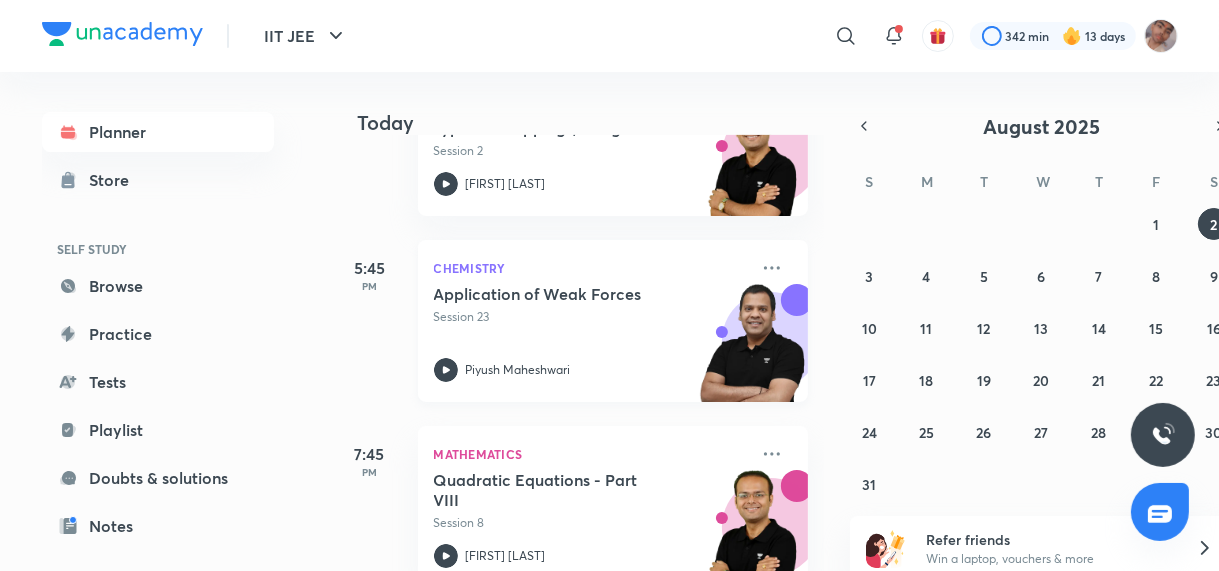 click on "Application of Weak Forces Session 23 Piyush Maheshwari" at bounding box center [591, 333] 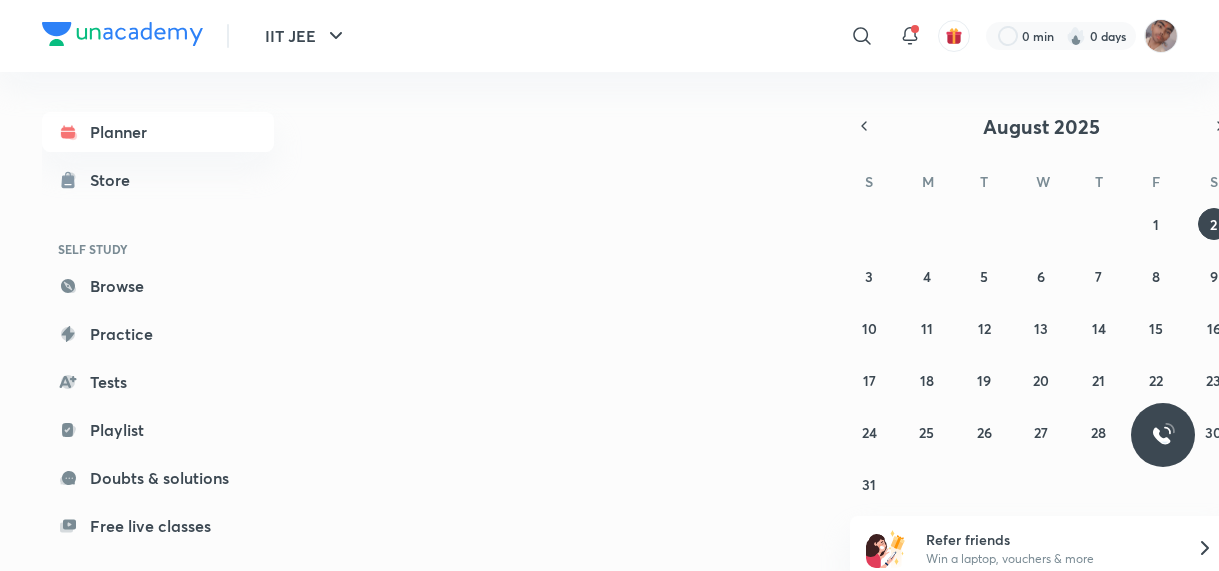 scroll, scrollTop: 0, scrollLeft: 0, axis: both 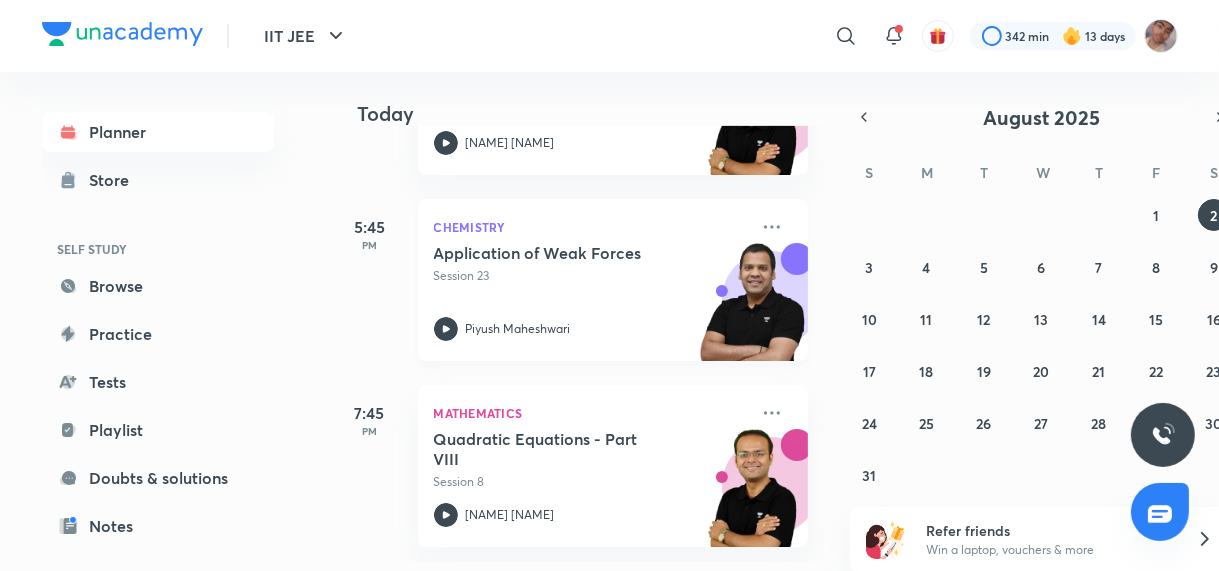 click on "Piyush Maheshwari" at bounding box center [591, 329] 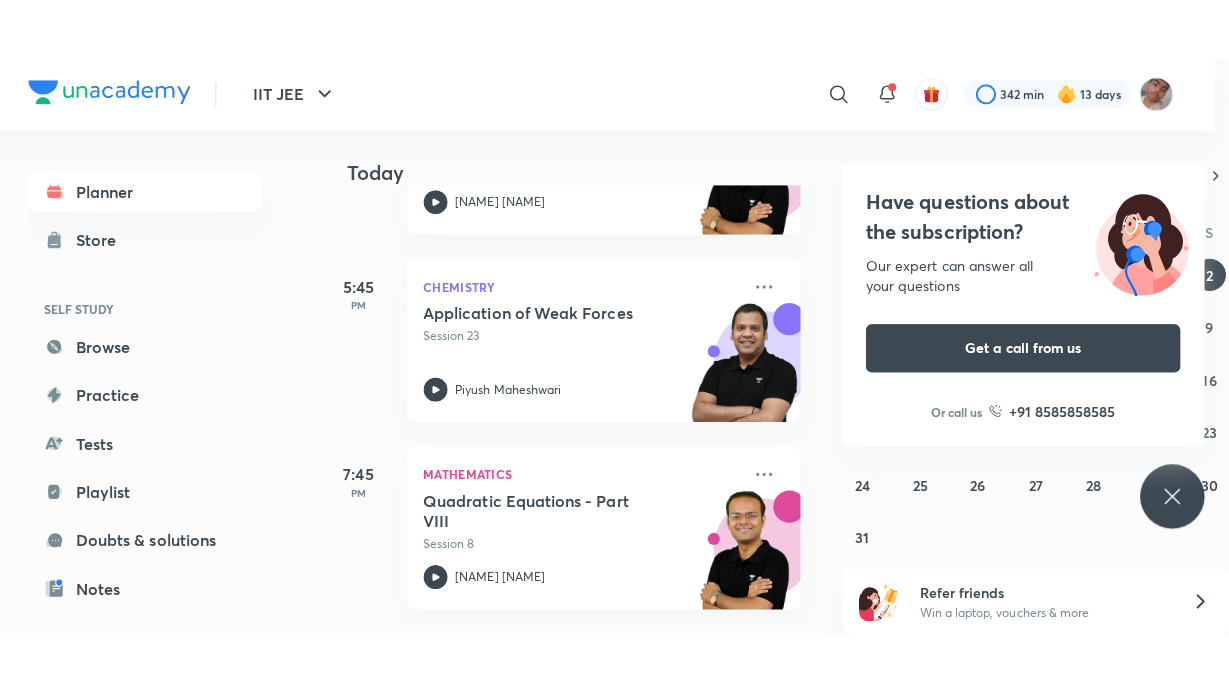 scroll, scrollTop: 12, scrollLeft: 0, axis: vertical 